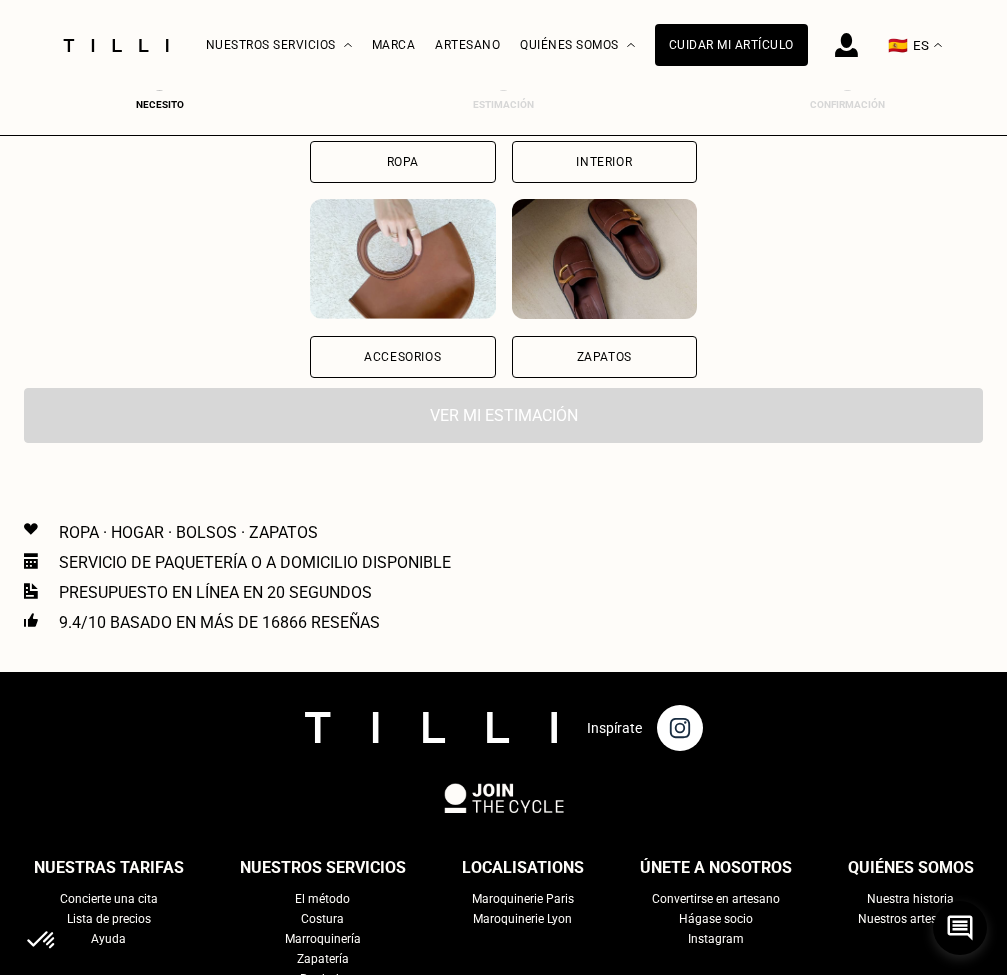 scroll, scrollTop: 668, scrollLeft: 0, axis: vertical 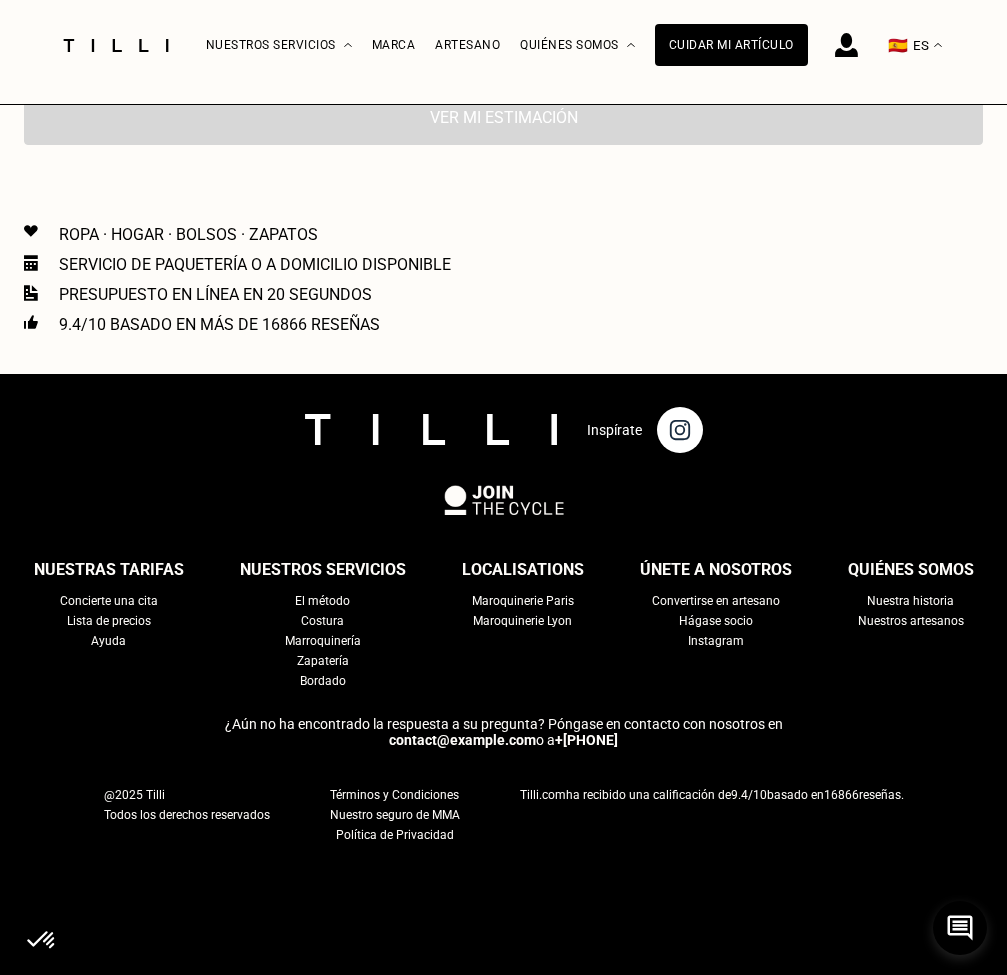 click on "Hágase socio" at bounding box center (716, 621) 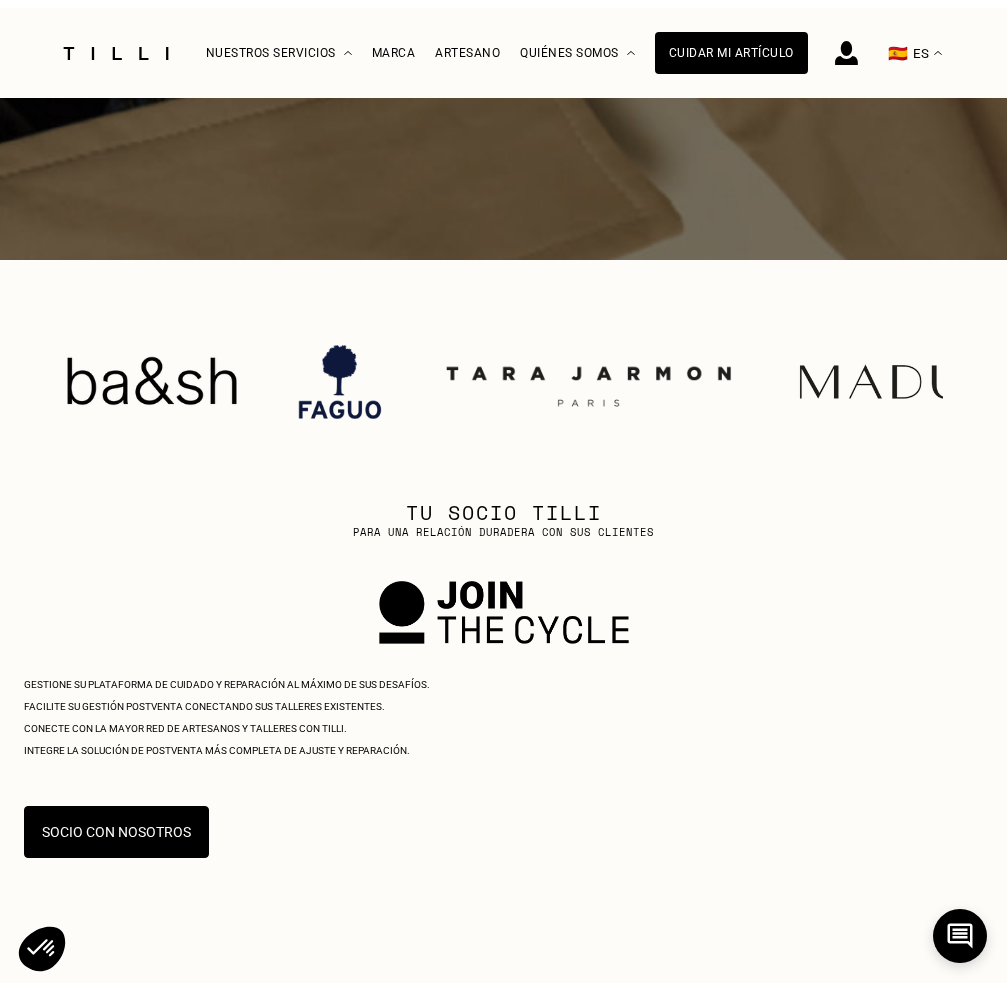 scroll, scrollTop: 0, scrollLeft: 0, axis: both 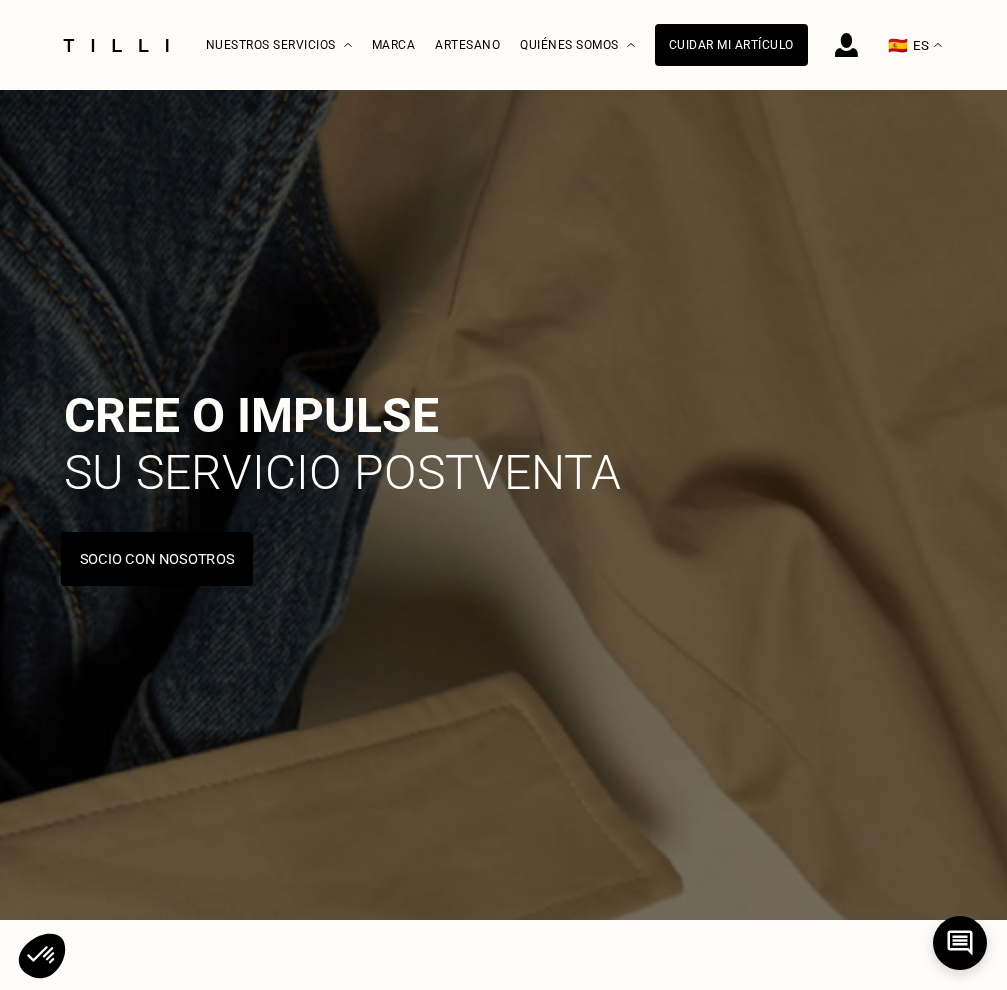 click on "Socio con nosotros" at bounding box center [156, 559] 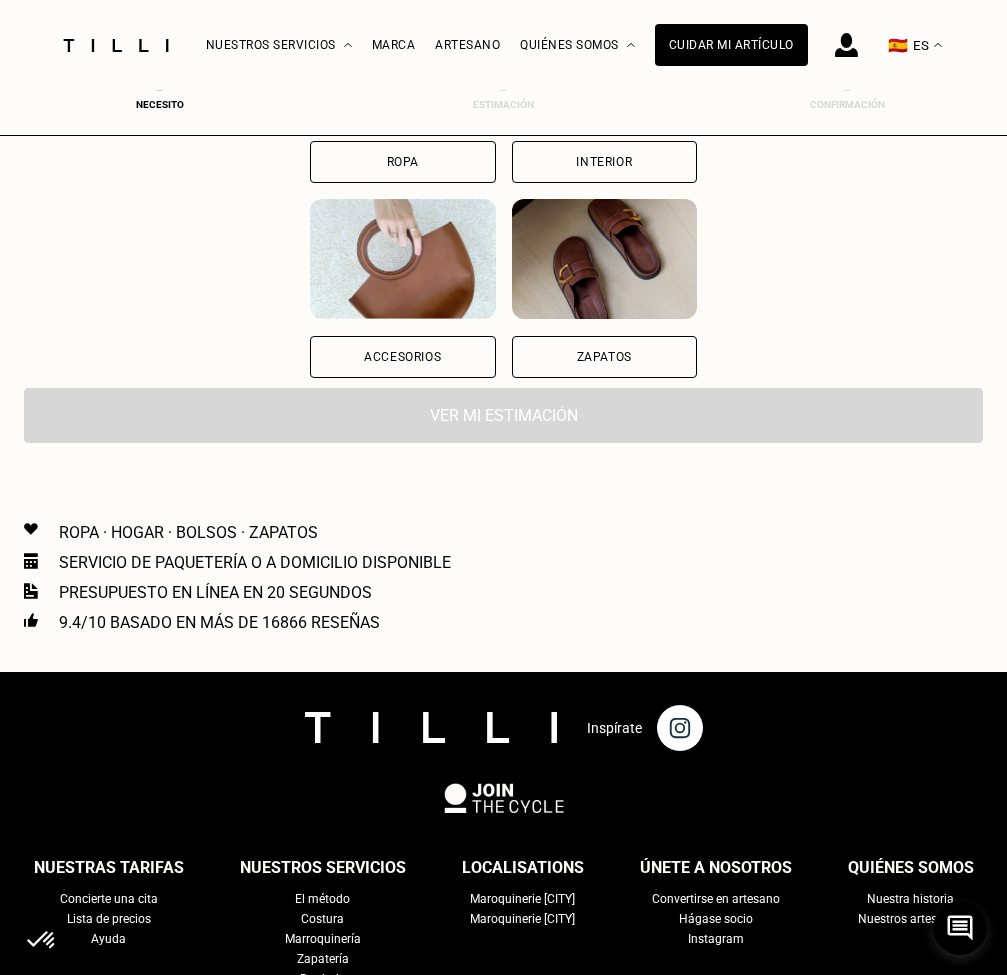 scroll, scrollTop: 0, scrollLeft: 0, axis: both 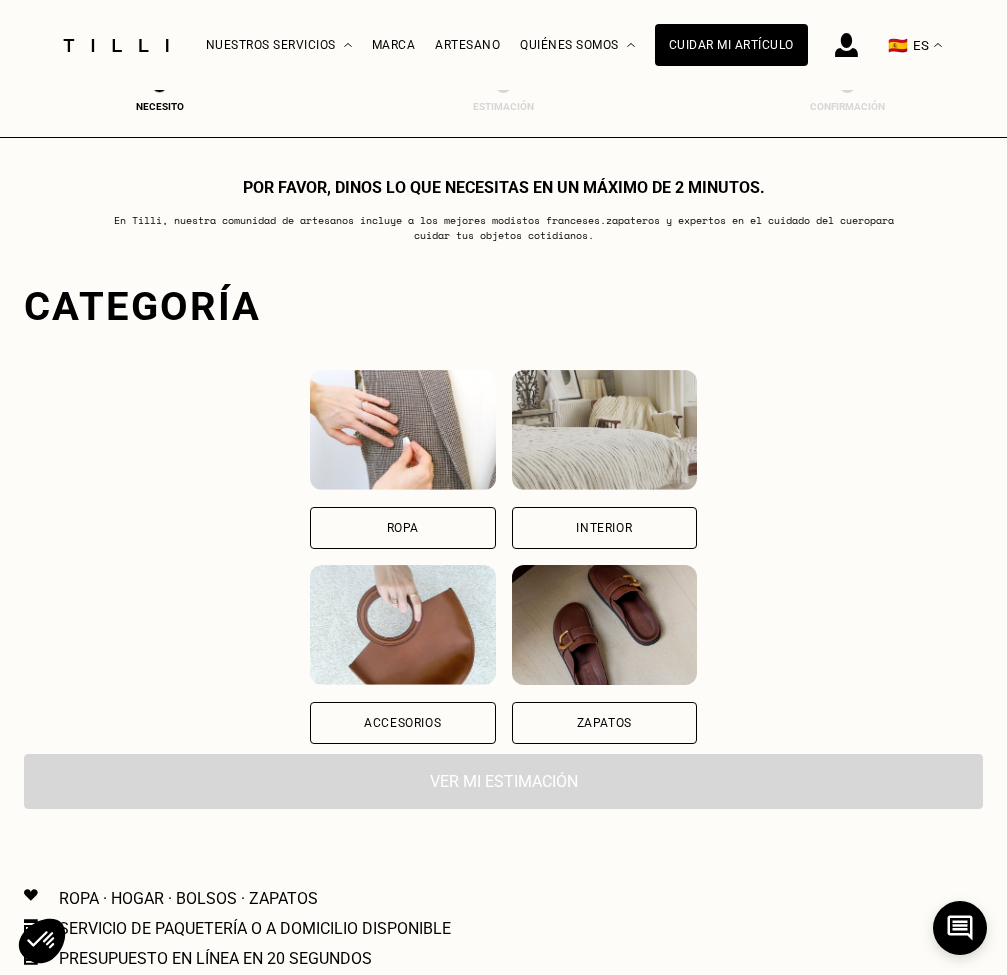 click on "Accesorios" at bounding box center (403, 528) 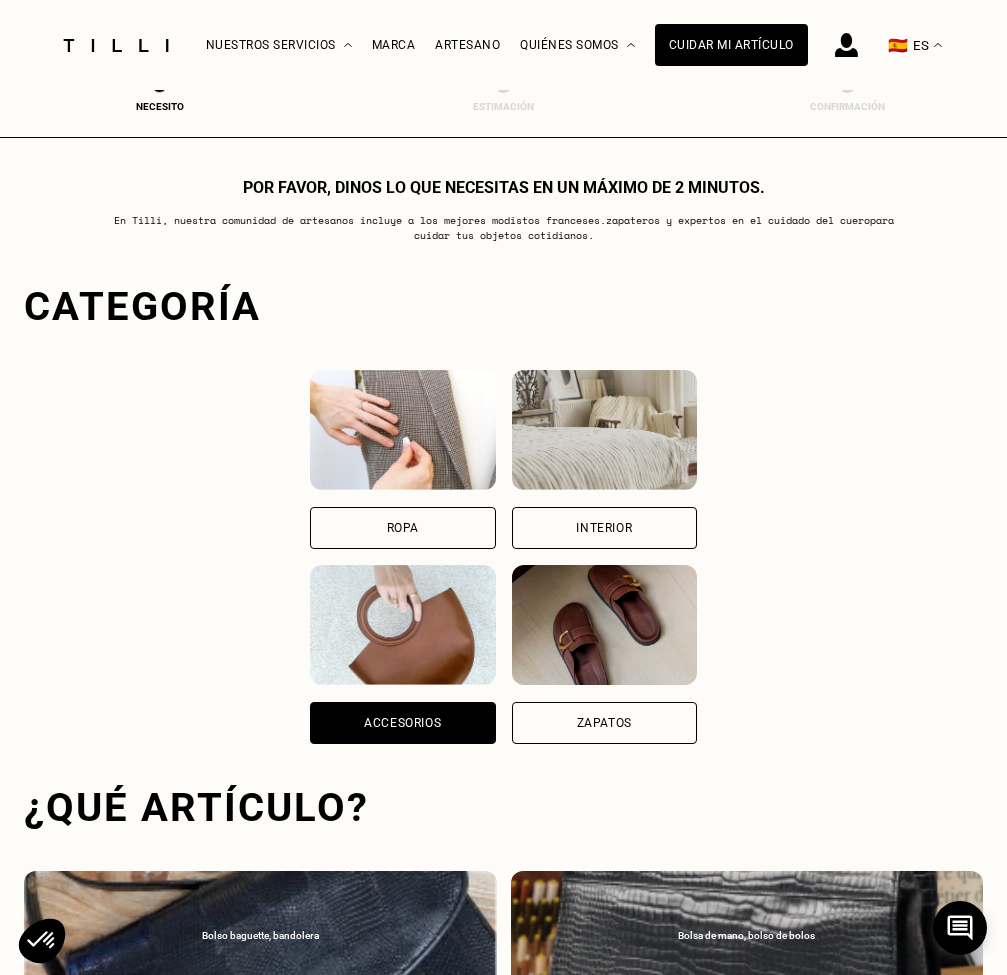 scroll, scrollTop: 614, scrollLeft: 7, axis: both 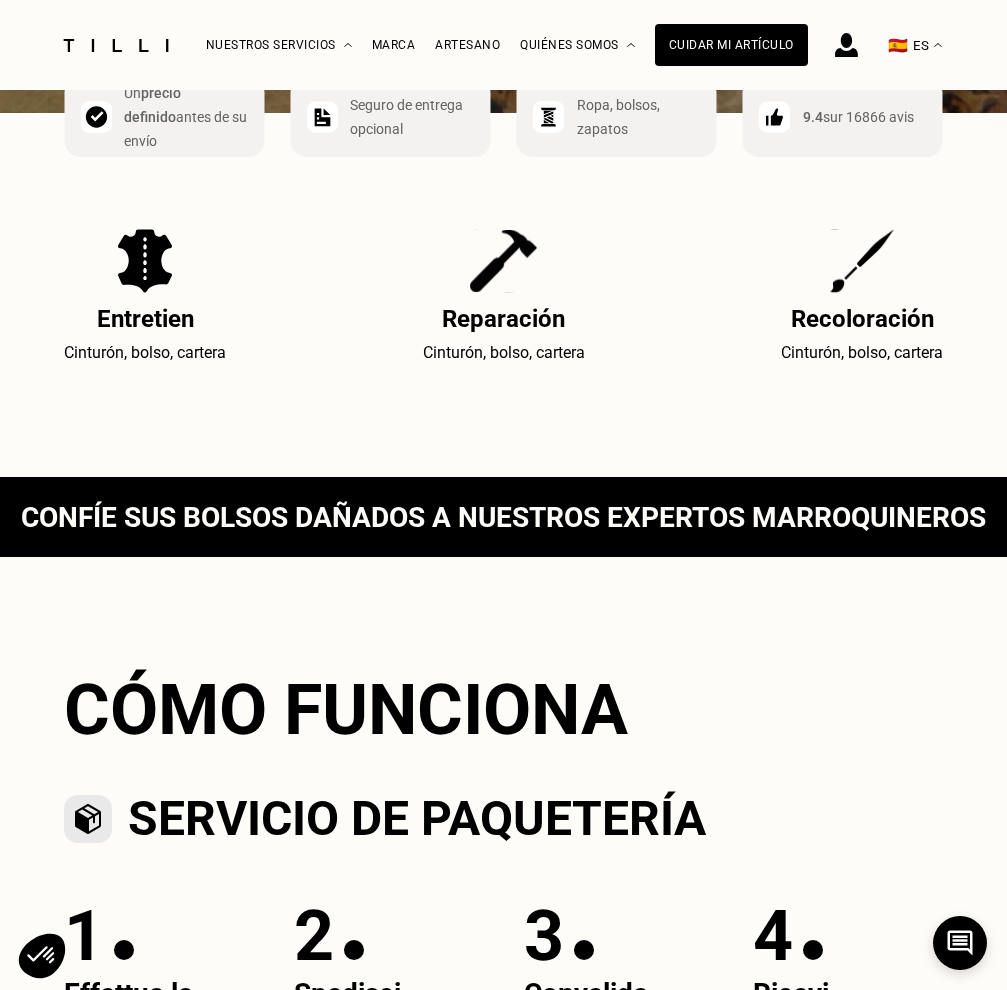 click on "Reparación" at bounding box center [145, 319] 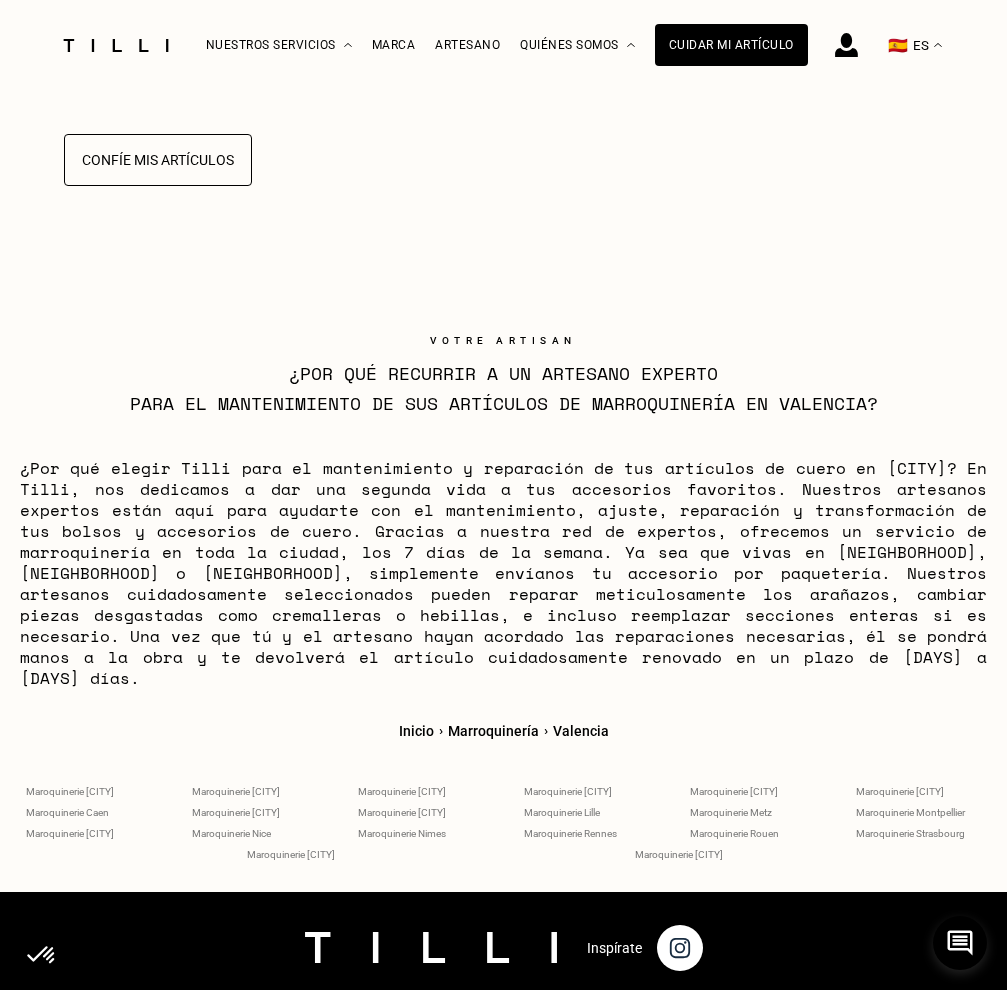 scroll, scrollTop: 5394, scrollLeft: 0, axis: vertical 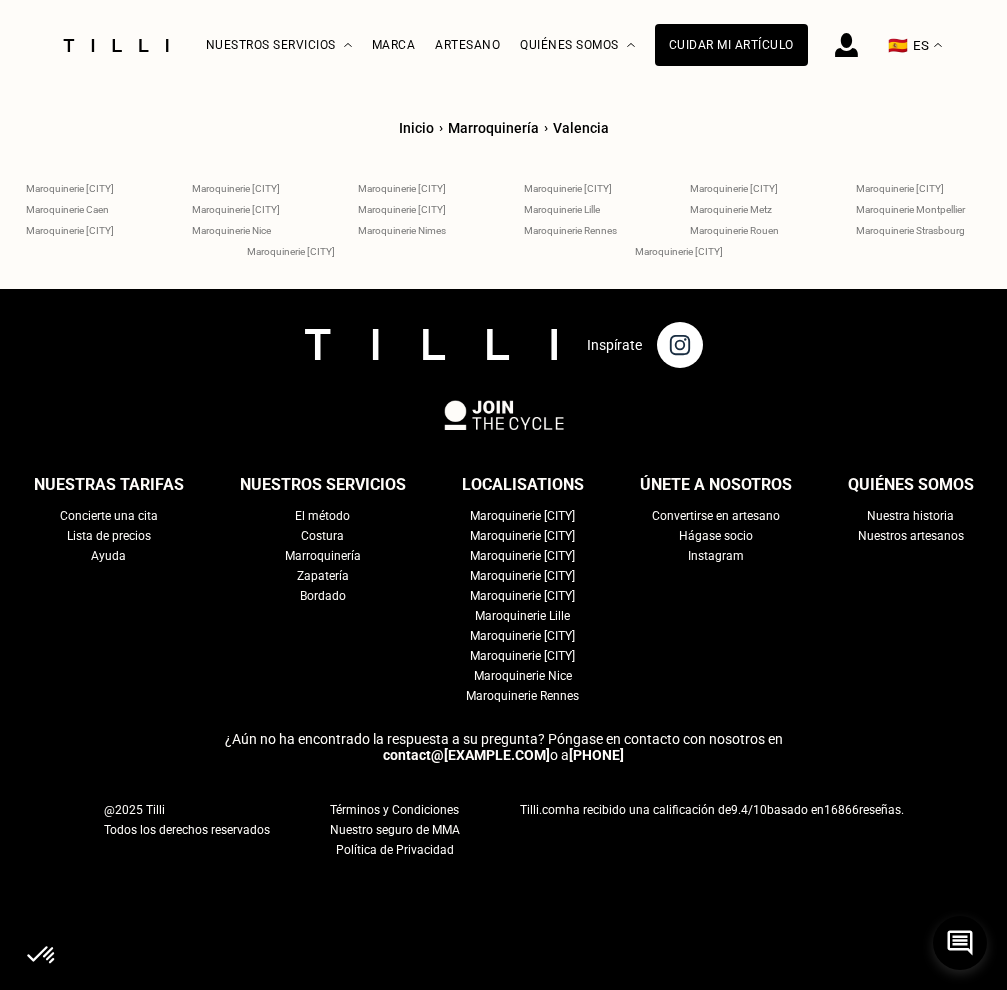 click on "Lista de precios" at bounding box center (109, 536) 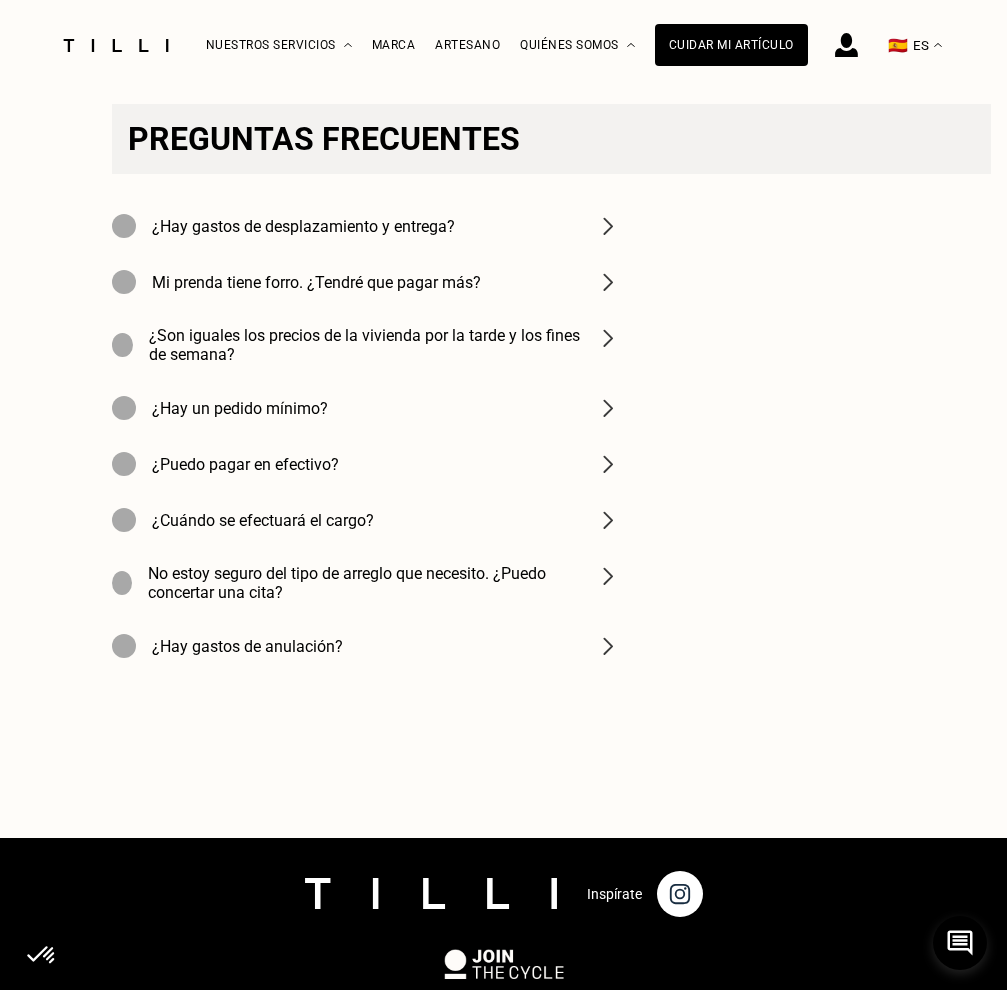 scroll, scrollTop: 2933, scrollLeft: 0, axis: vertical 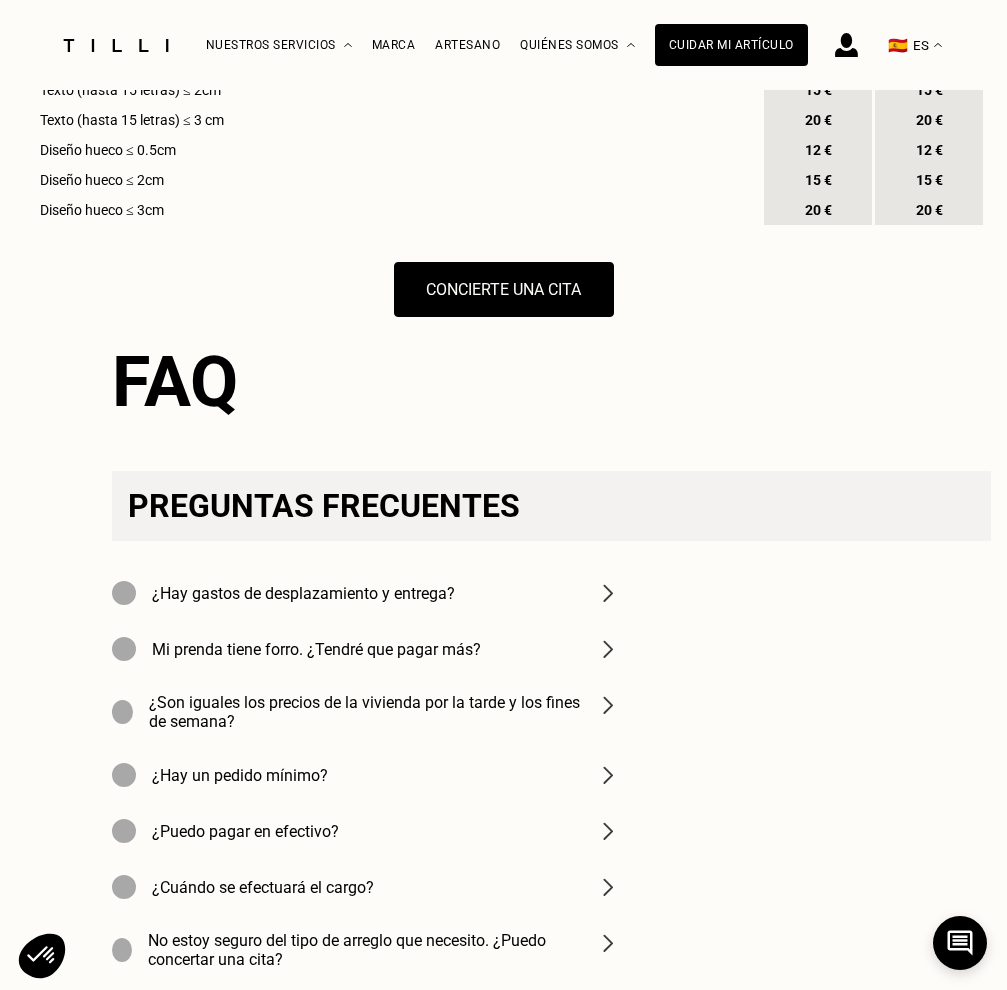 click on "Concierte una cita" at bounding box center [504, 289] 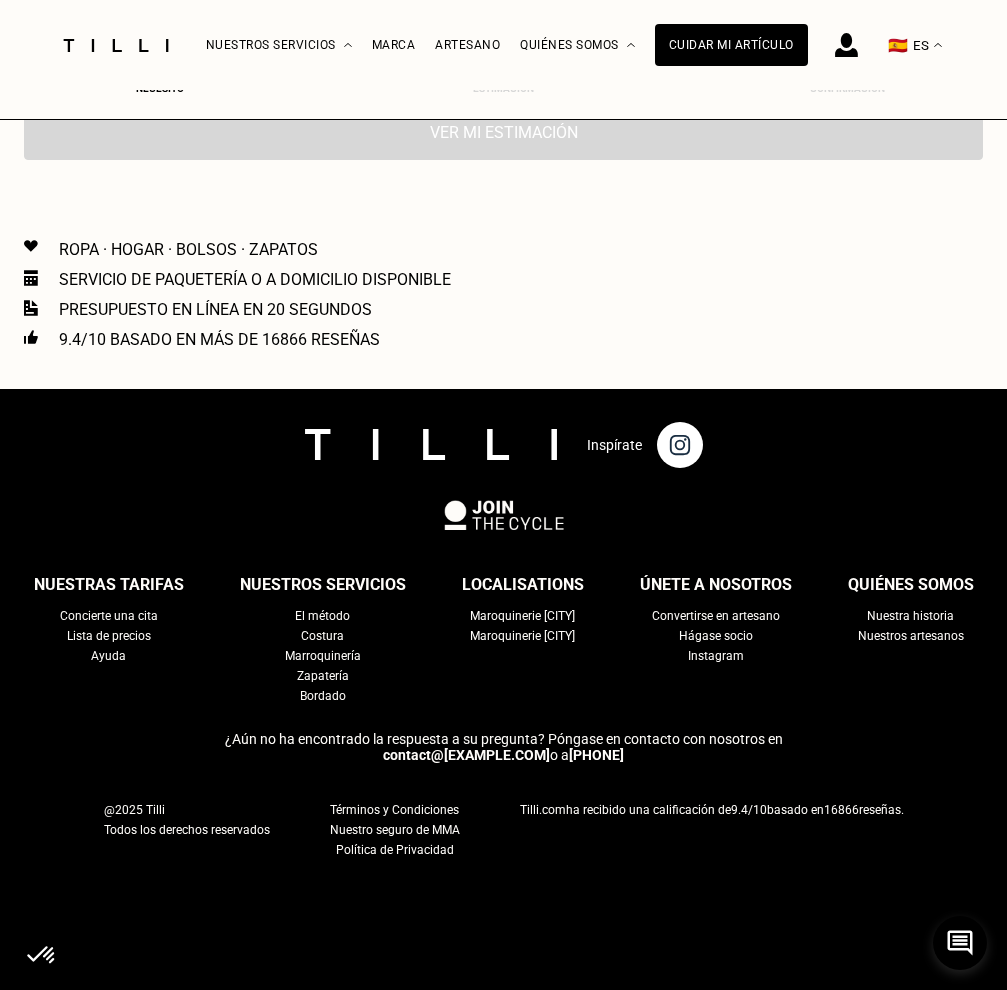 scroll, scrollTop: 0, scrollLeft: 0, axis: both 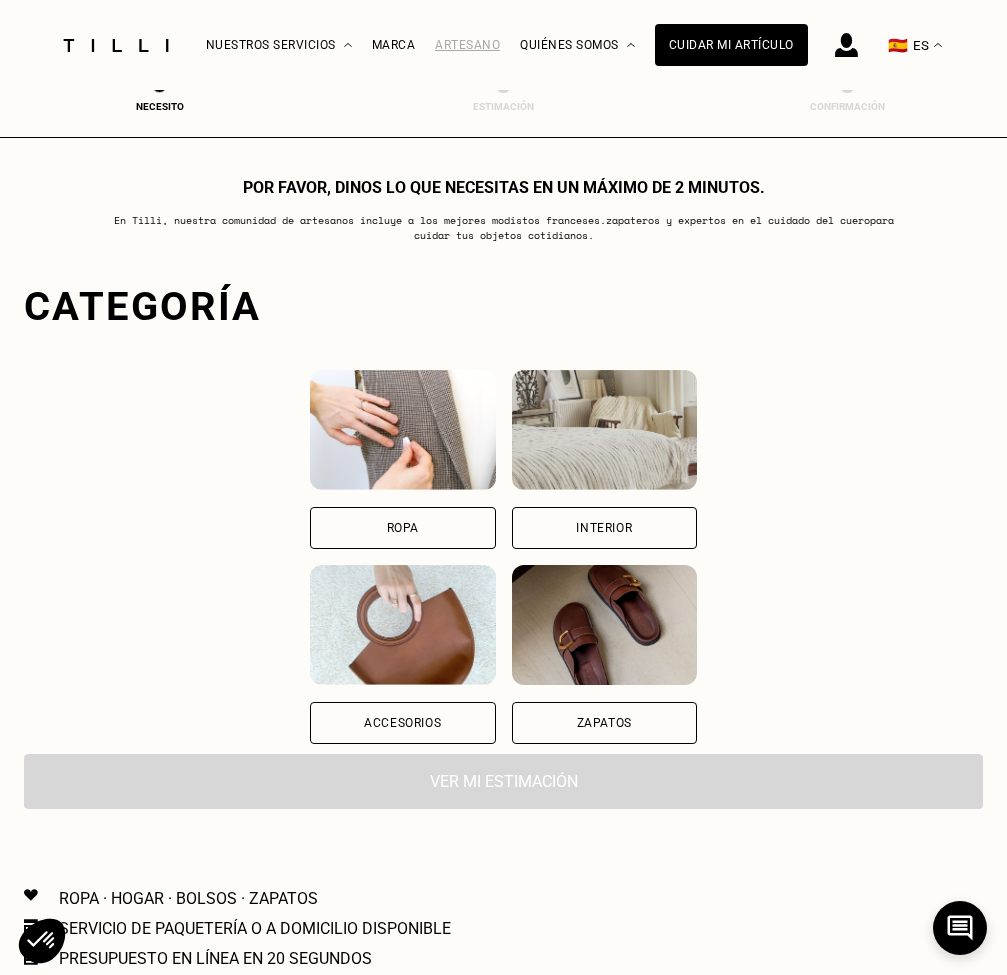 click on "Artesano" at bounding box center [467, 45] 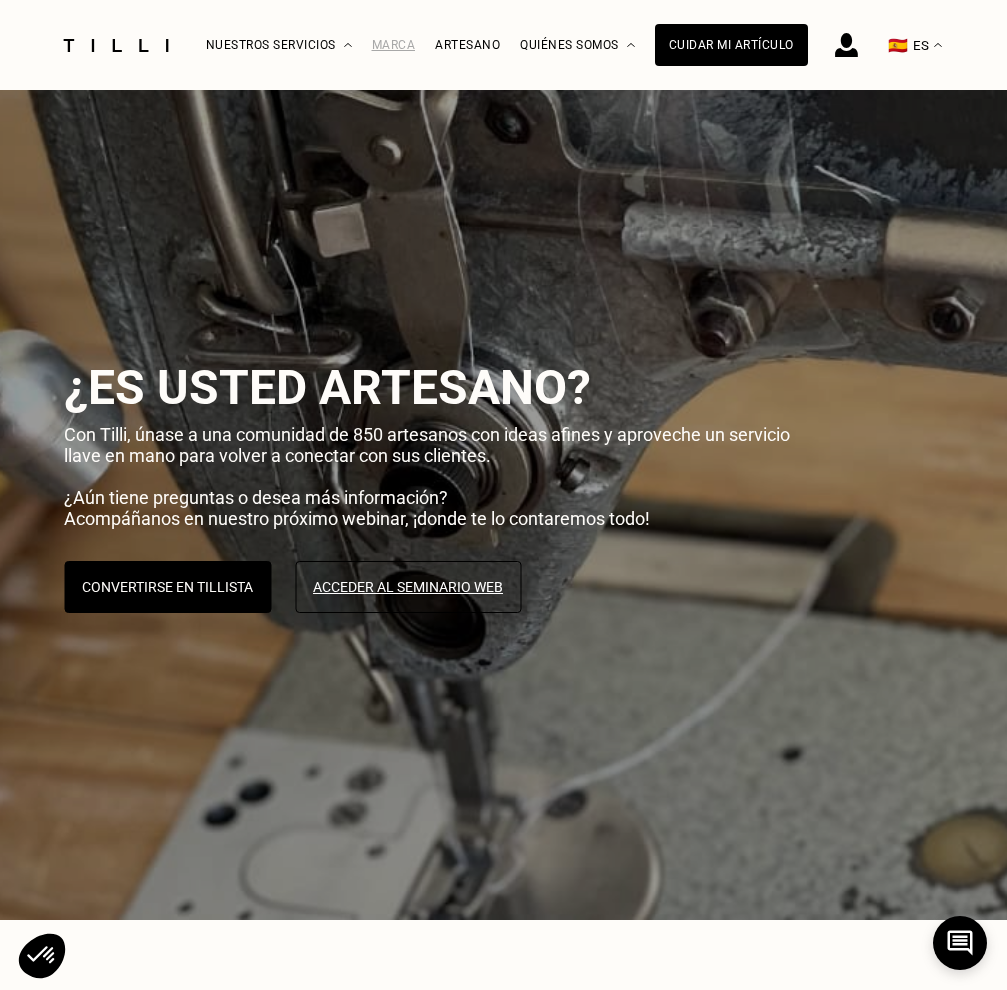 click on "Marca" at bounding box center (394, 45) 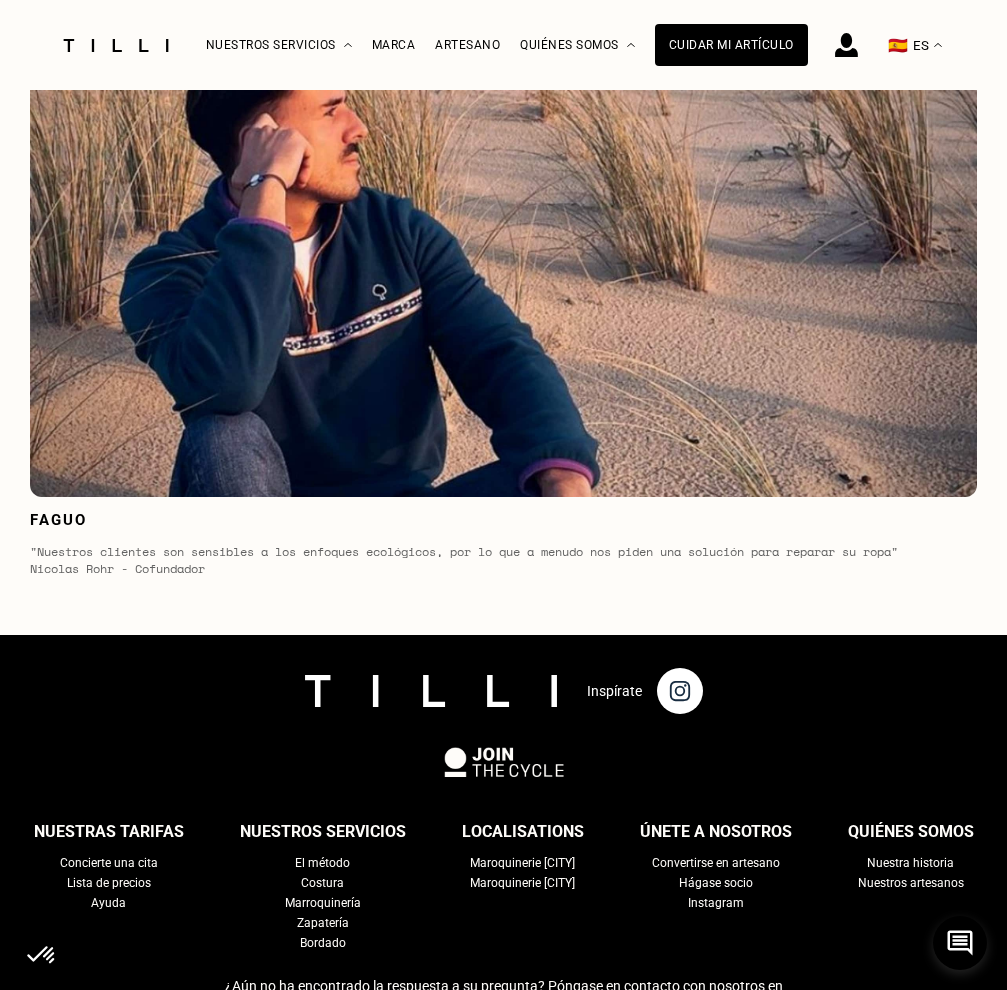 scroll, scrollTop: 8384, scrollLeft: 0, axis: vertical 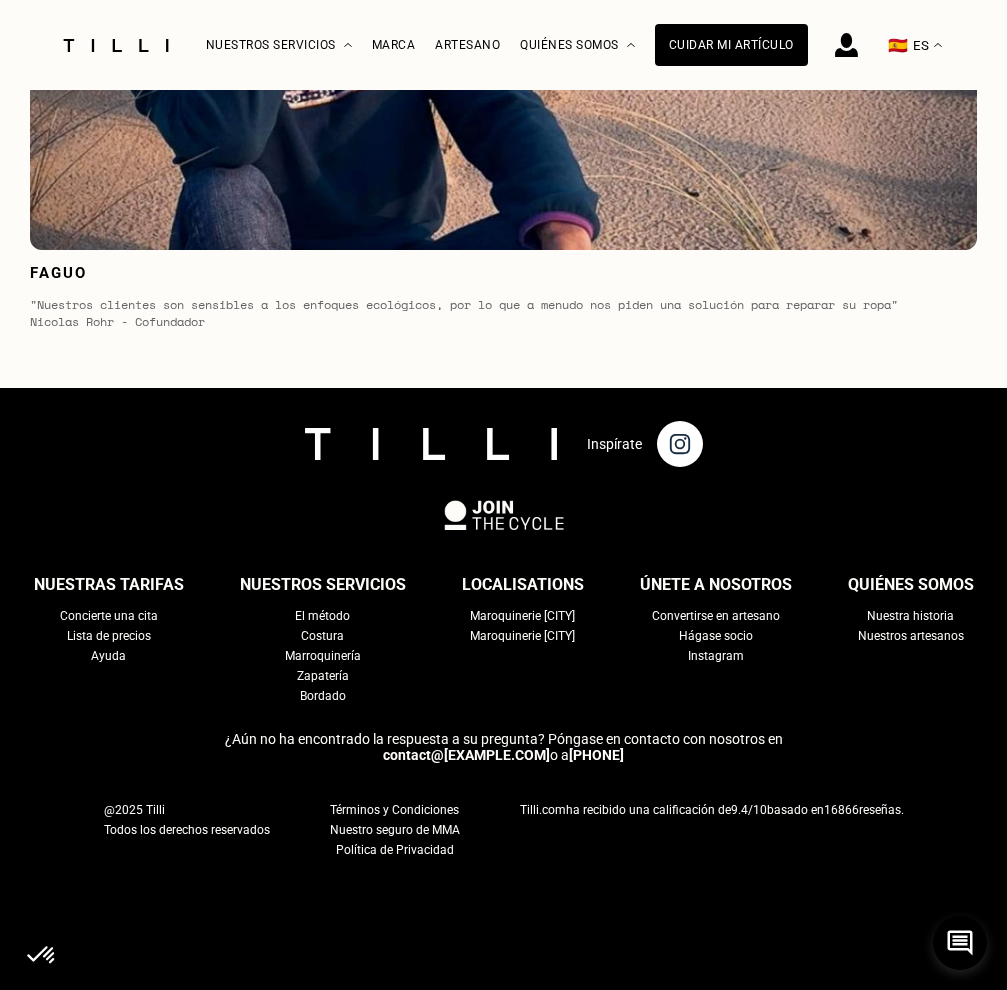 click on "Términos y Condiciones" at bounding box center [394, 810] 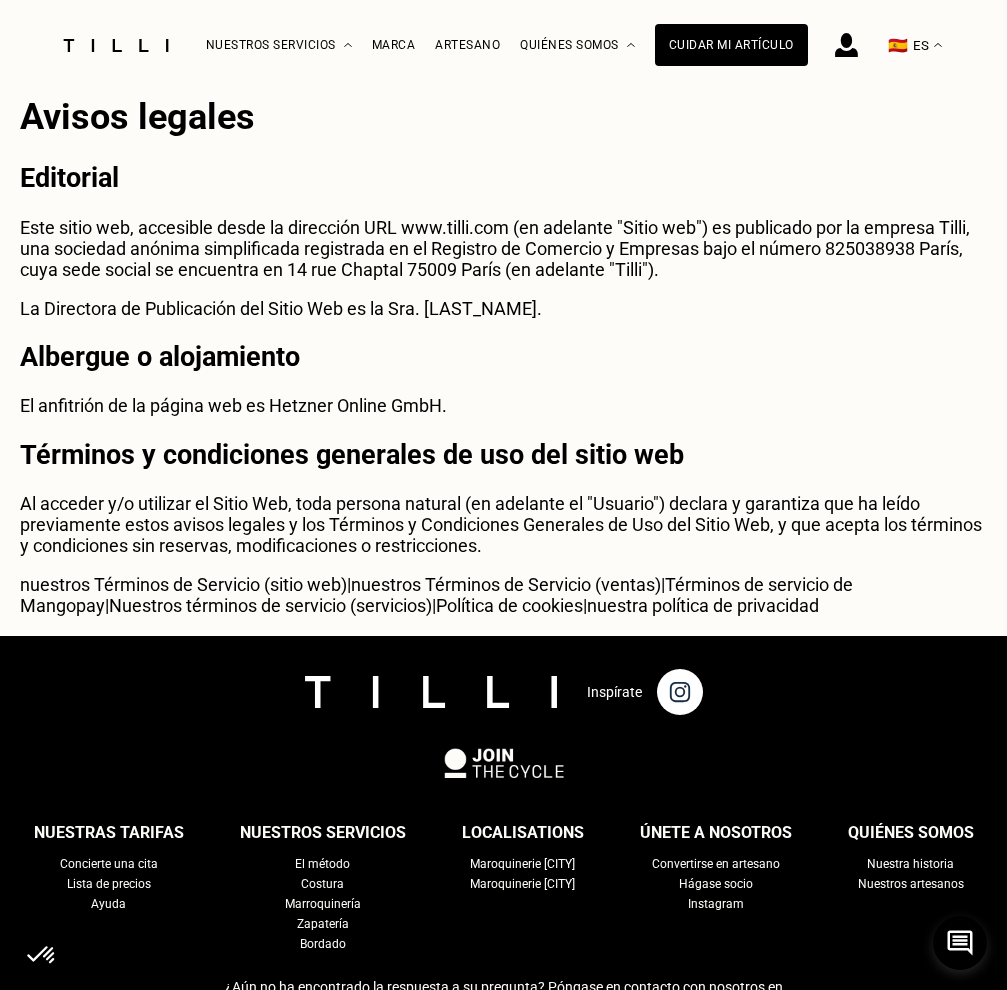 scroll, scrollTop: 258, scrollLeft: 0, axis: vertical 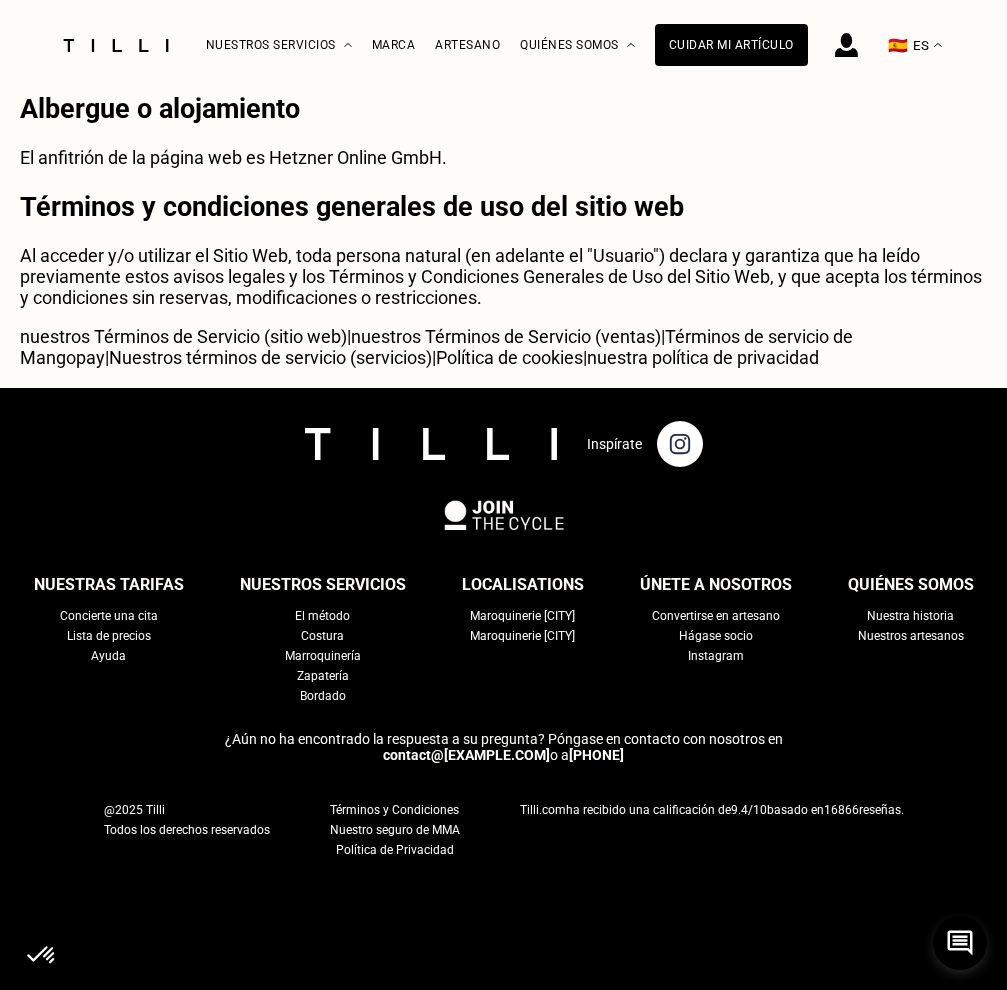 click on "Términos y Condiciones" at bounding box center [394, 810] 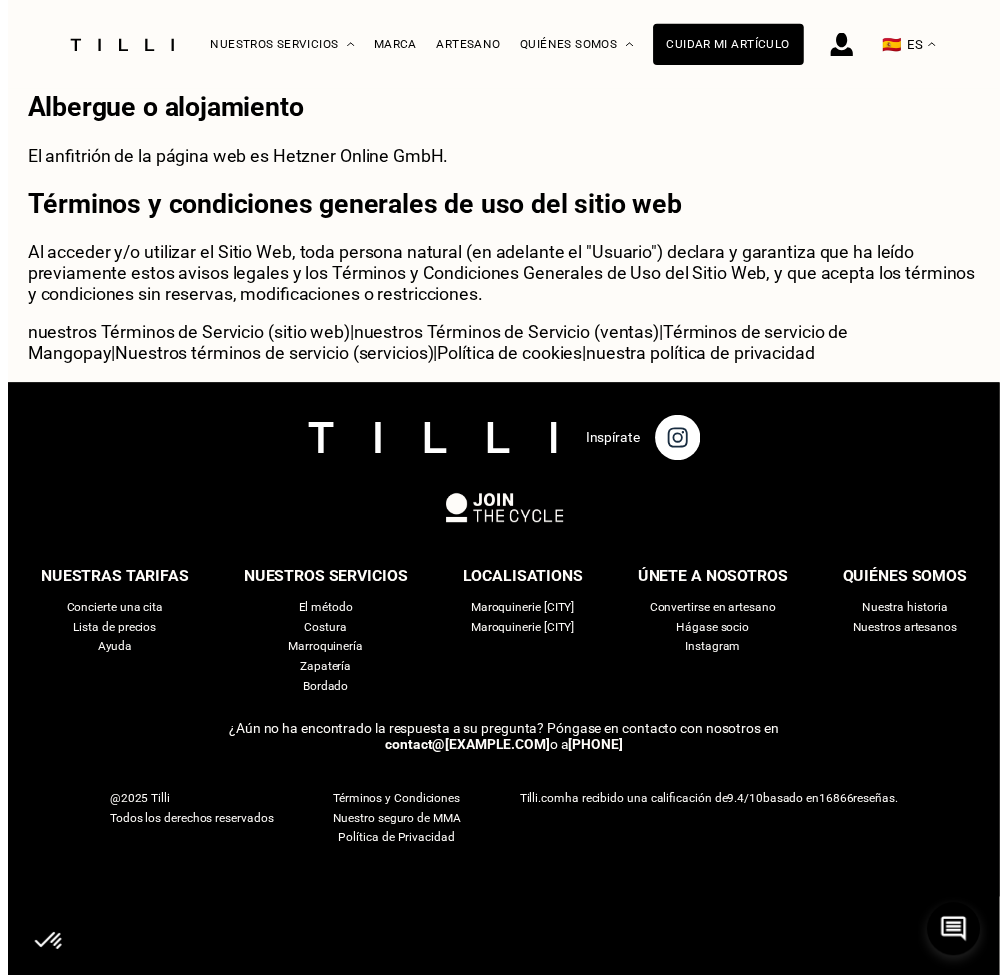 scroll, scrollTop: 0, scrollLeft: 0, axis: both 